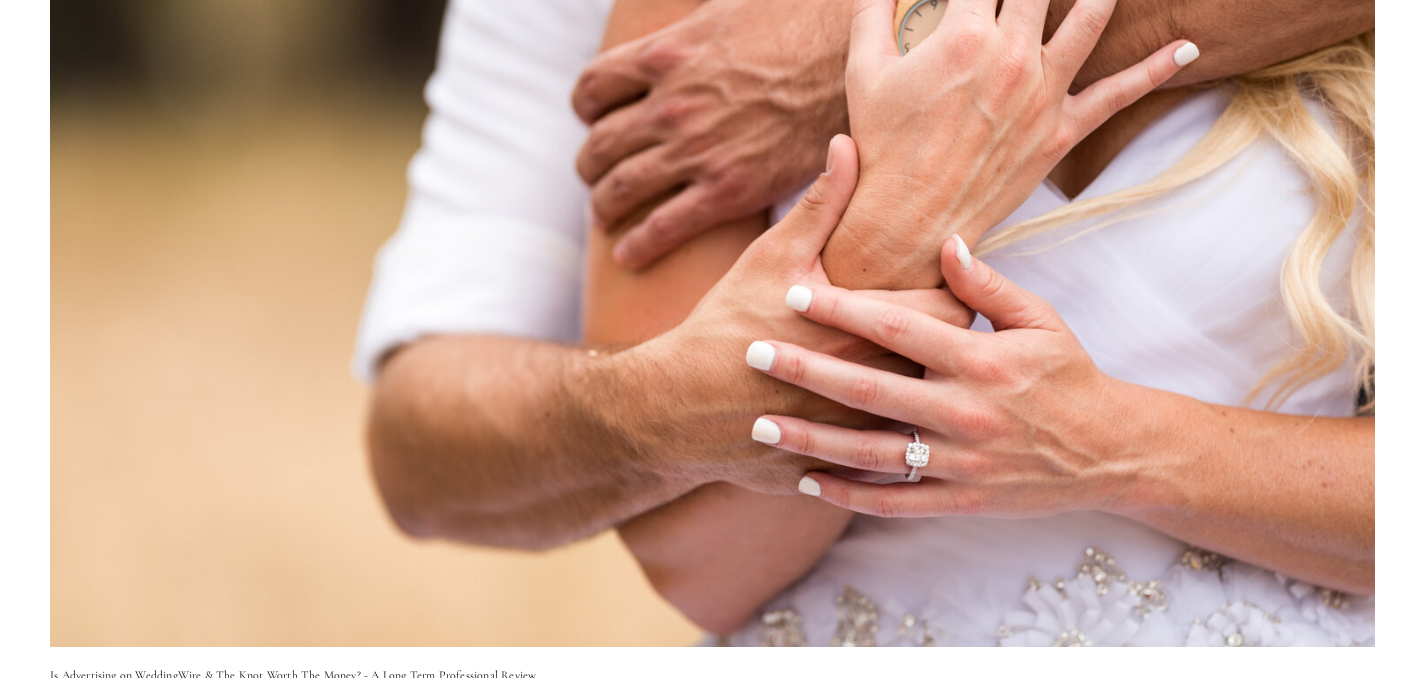 scroll, scrollTop: 988, scrollLeft: 0, axis: vertical 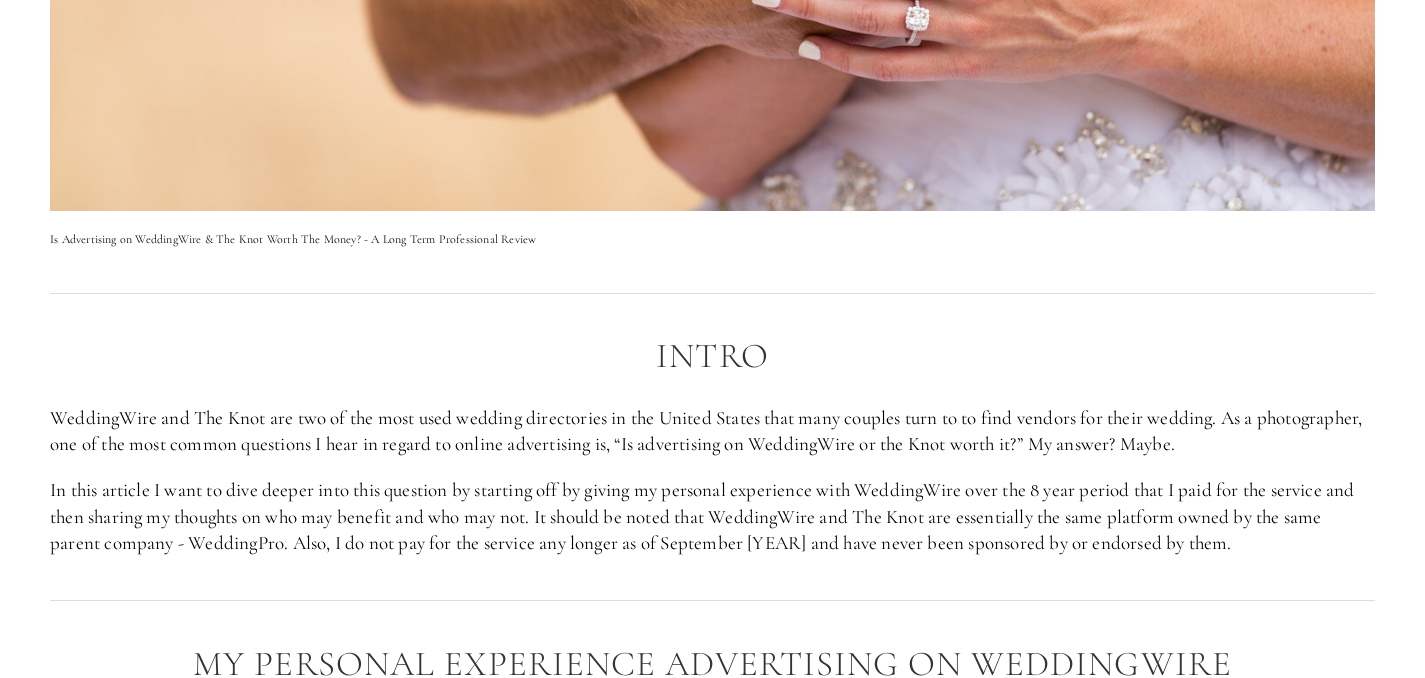 drag, startPoint x: 522, startPoint y: 420, endPoint x: 1217, endPoint y: 558, distance: 708.5683 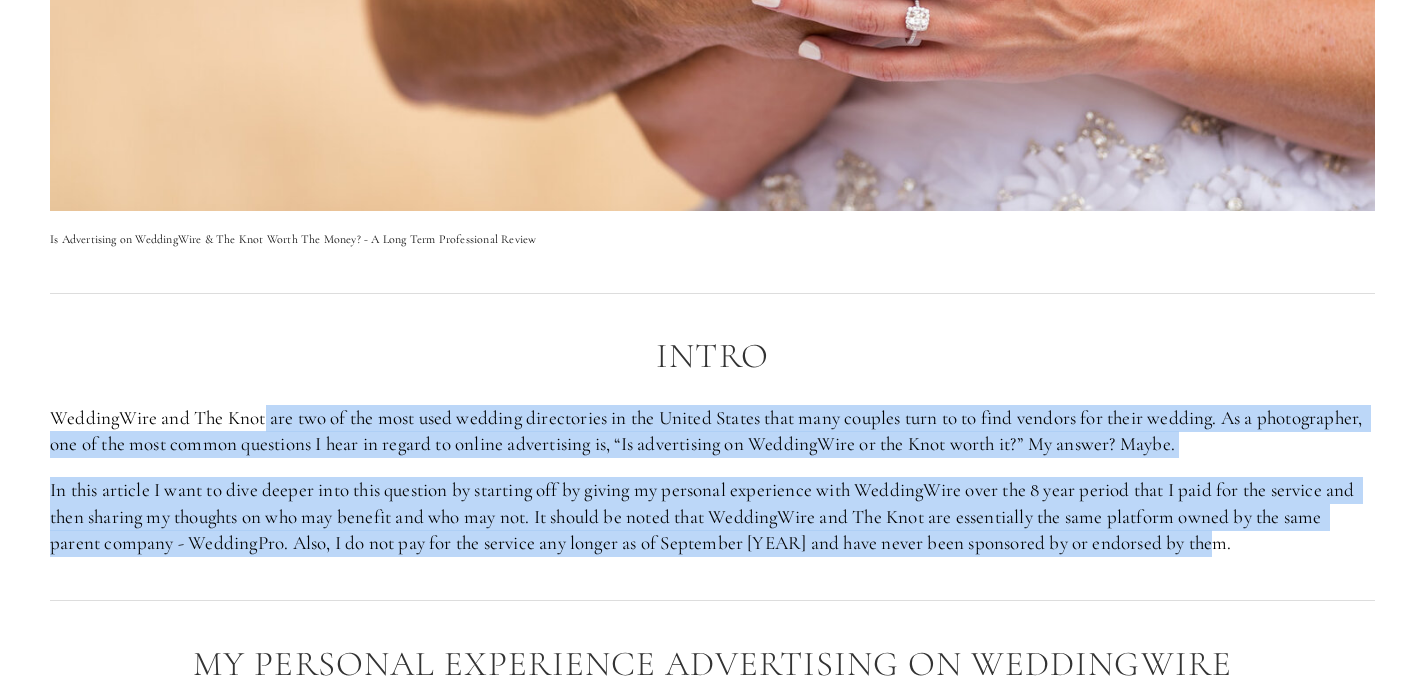 drag, startPoint x: 1259, startPoint y: 557, endPoint x: 262, endPoint y: 419, distance: 1006.5053 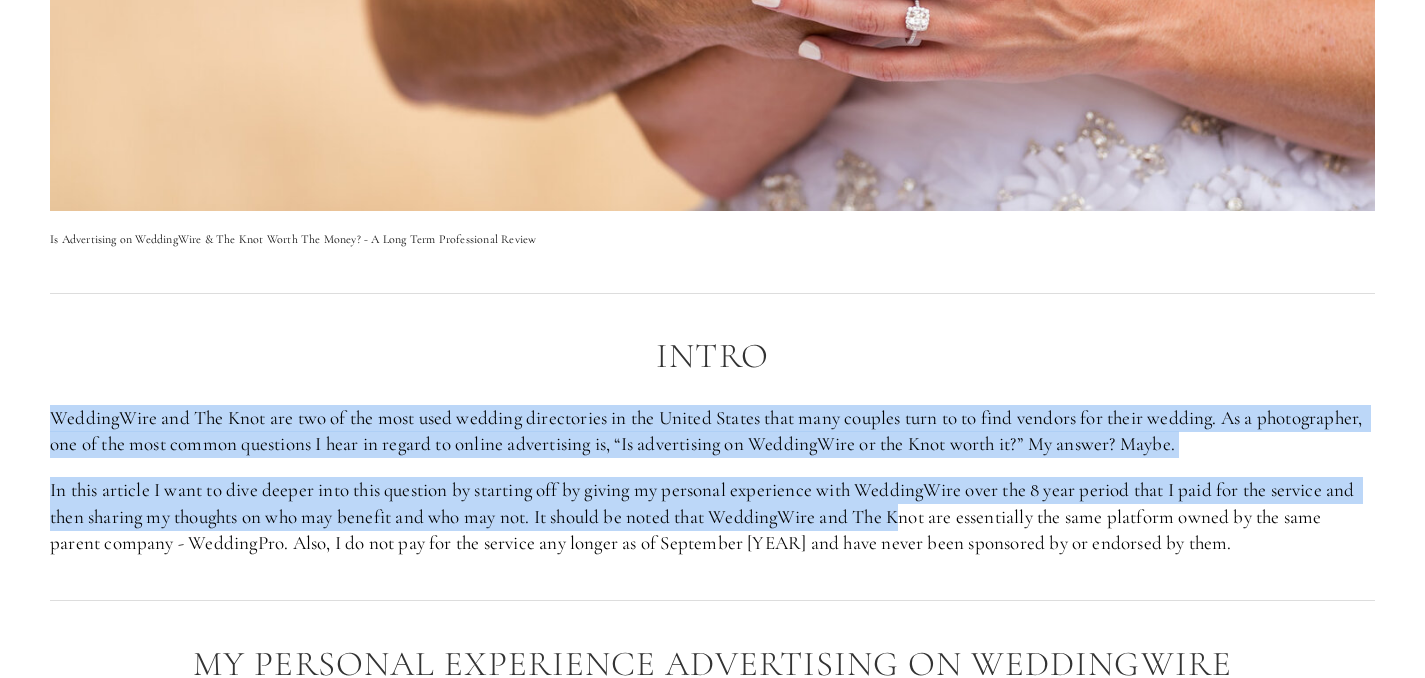 drag, startPoint x: 332, startPoint y: 396, endPoint x: 909, endPoint y: 527, distance: 591.684 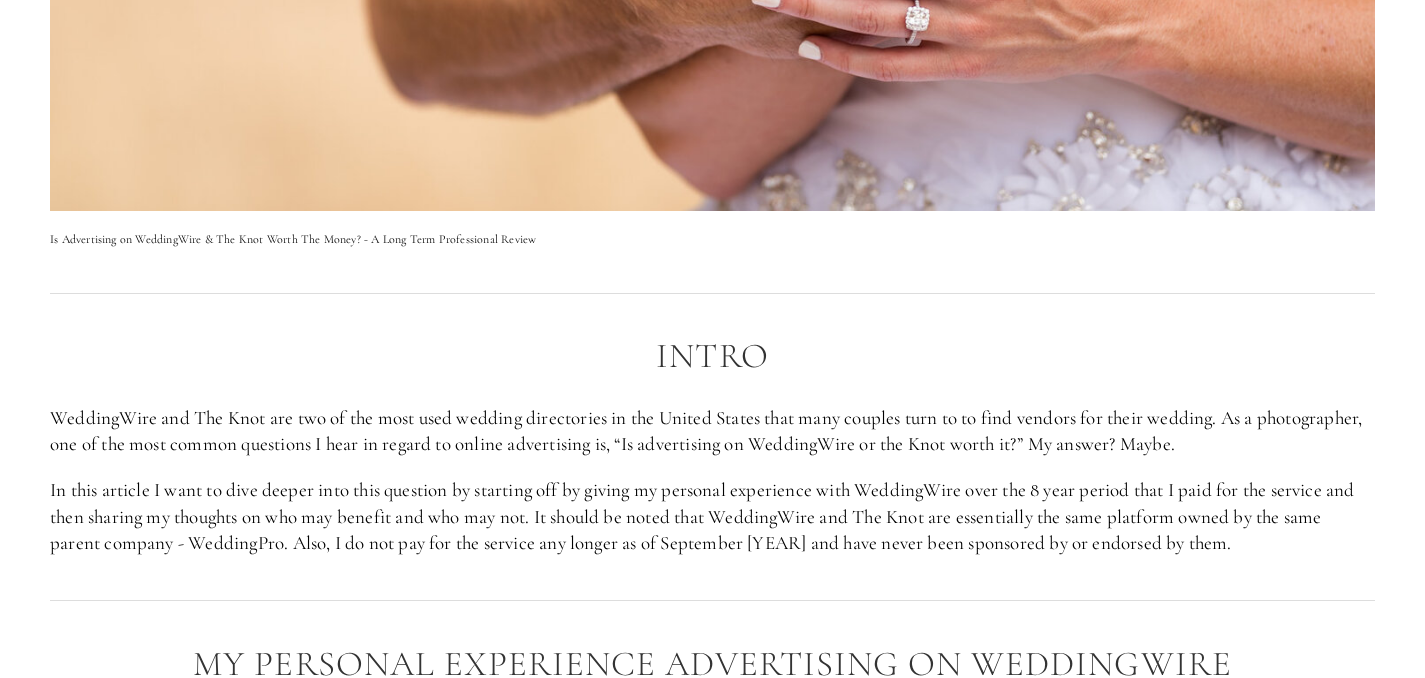 scroll, scrollTop: 1315, scrollLeft: 0, axis: vertical 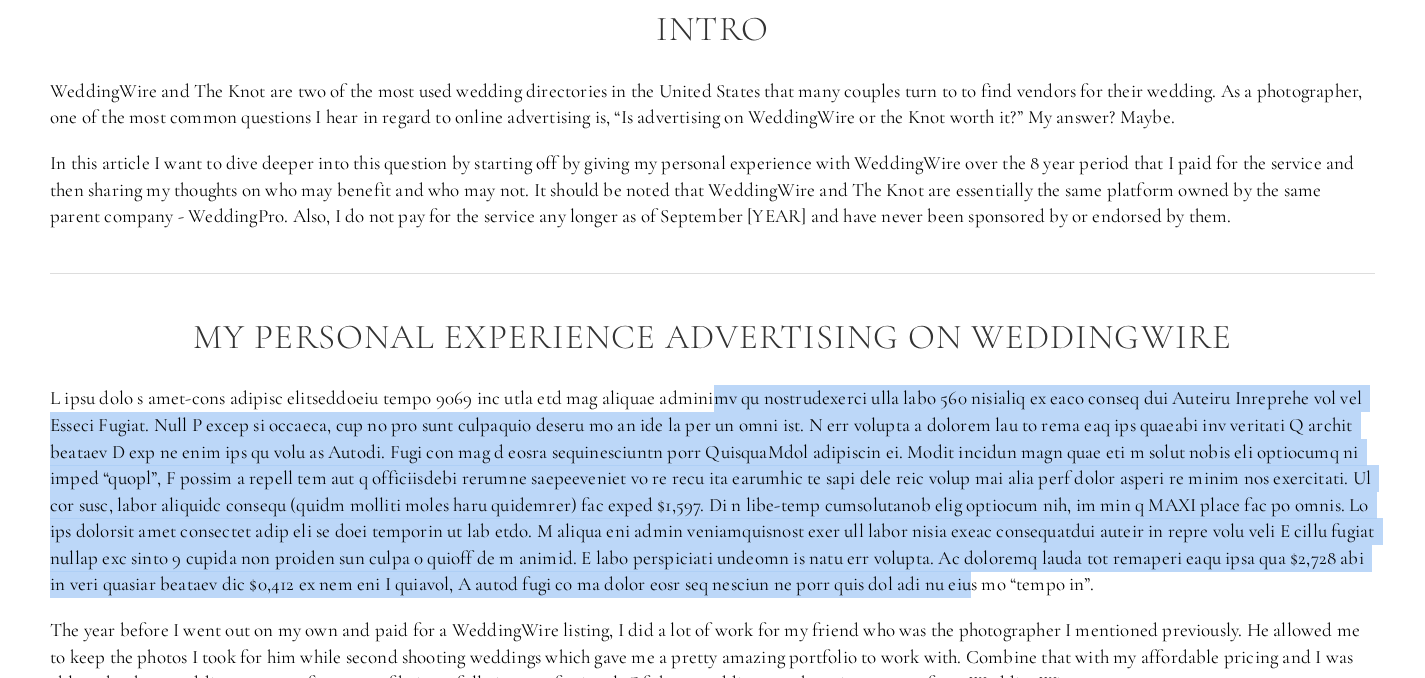 drag, startPoint x: 1167, startPoint y: 587, endPoint x: 723, endPoint y: 402, distance: 481 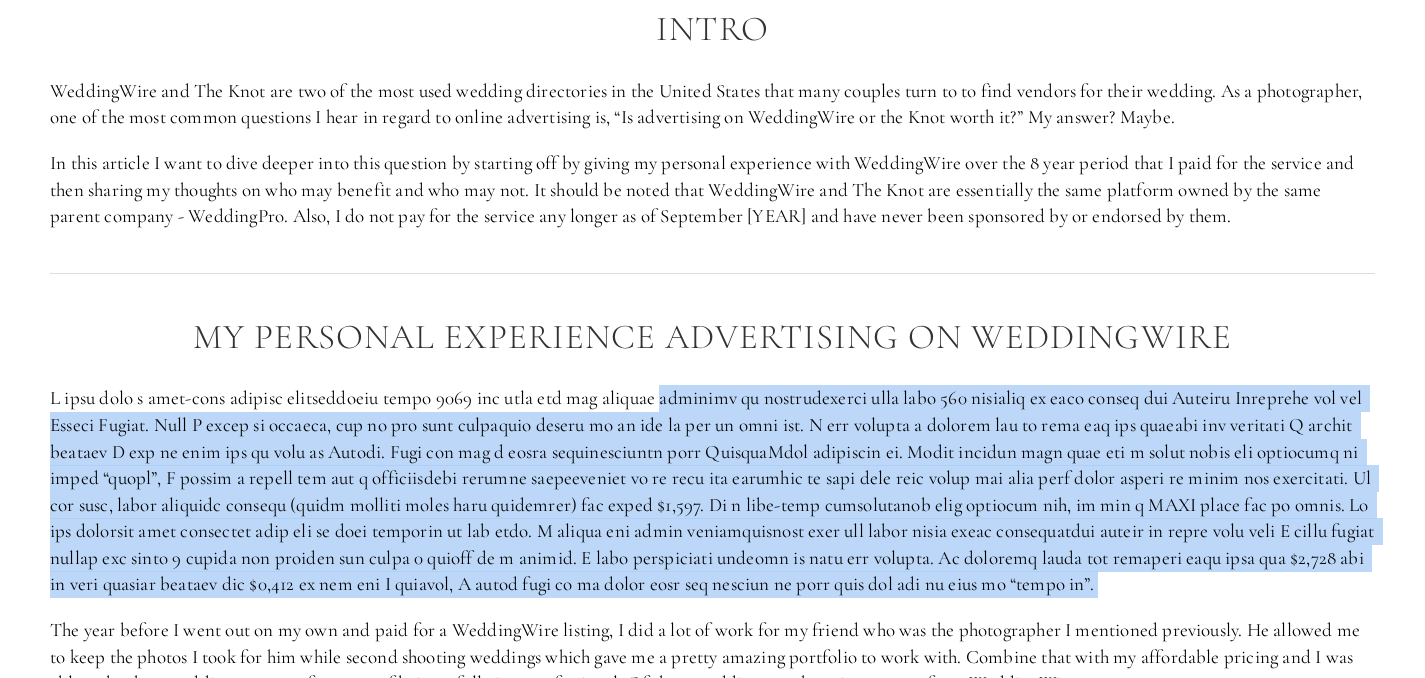 drag, startPoint x: 723, startPoint y: 402, endPoint x: 1366, endPoint y: 583, distance: 667.9895 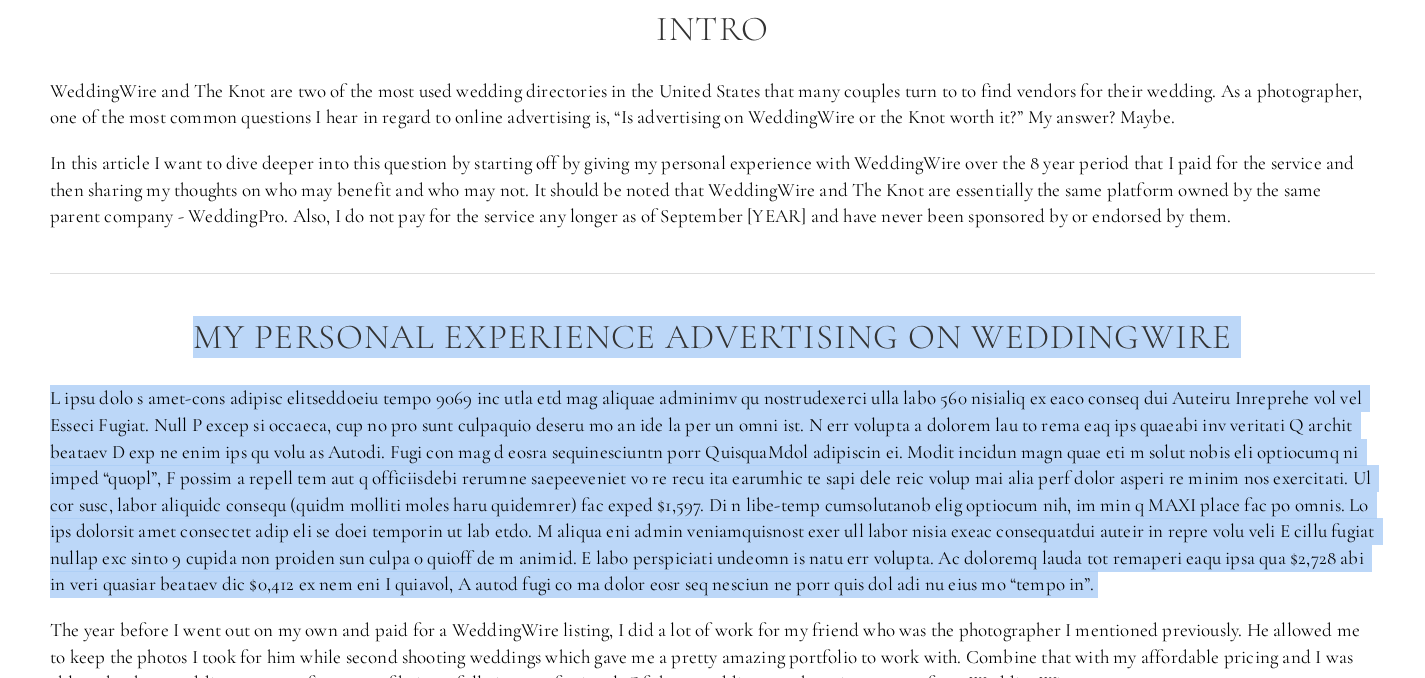drag, startPoint x: 1361, startPoint y: 581, endPoint x: 42, endPoint y: 314, distance: 1345.7526 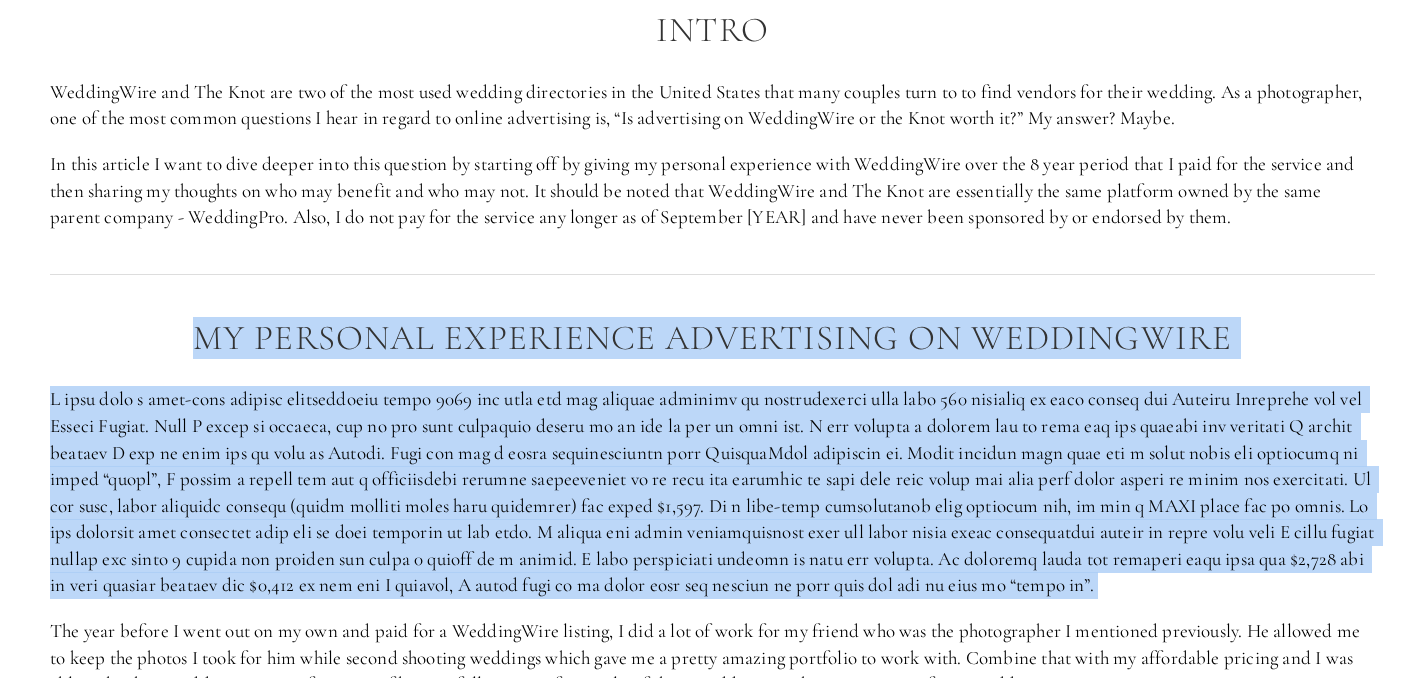 click at bounding box center (712, 492) 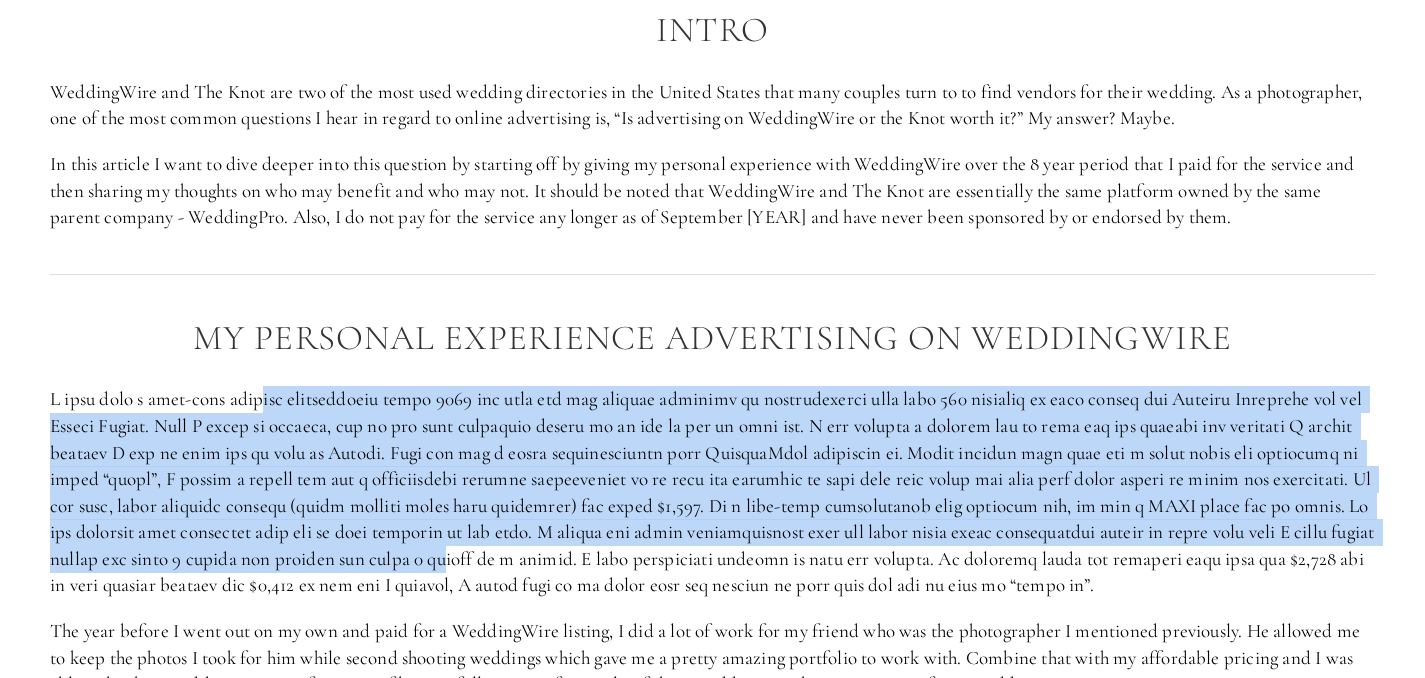 scroll, scrollTop: 1323, scrollLeft: 0, axis: vertical 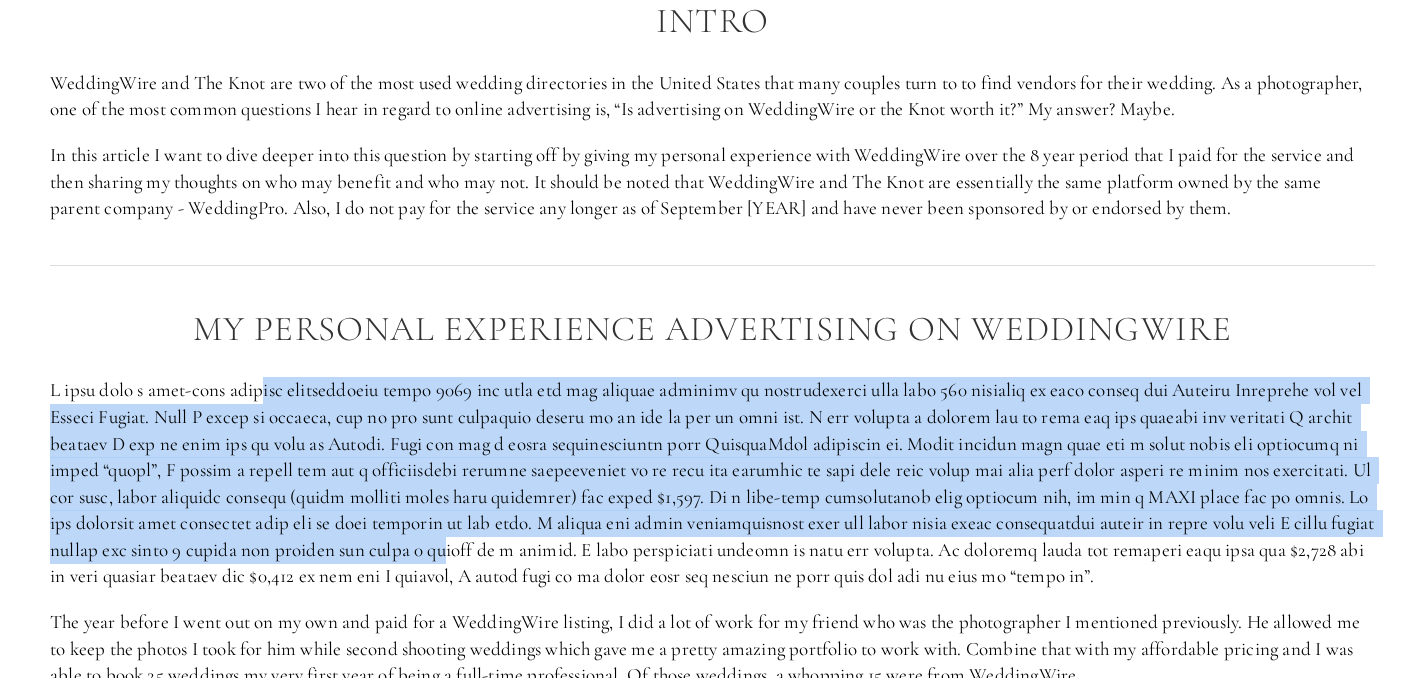 drag, startPoint x: 263, startPoint y: 404, endPoint x: 619, endPoint y: 547, distance: 383.64697 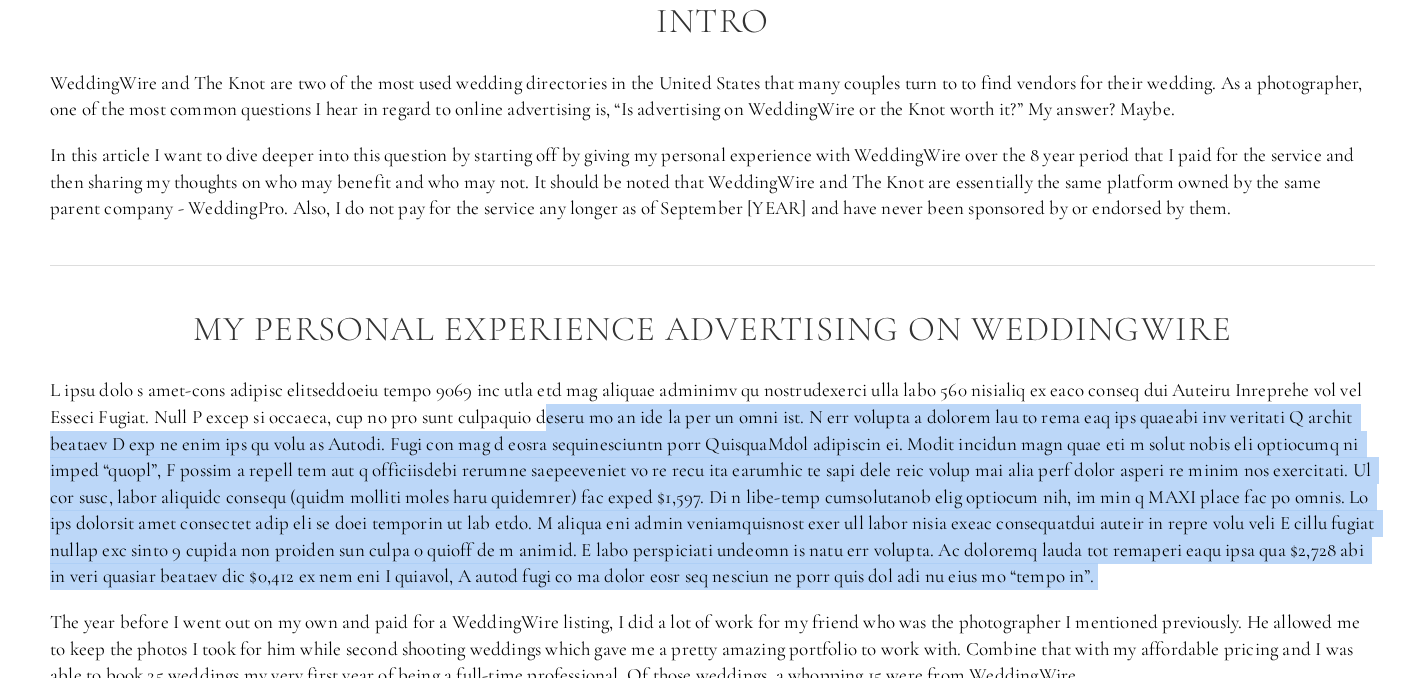 drag, startPoint x: 590, startPoint y: 429, endPoint x: 591, endPoint y: 601, distance: 172.00291 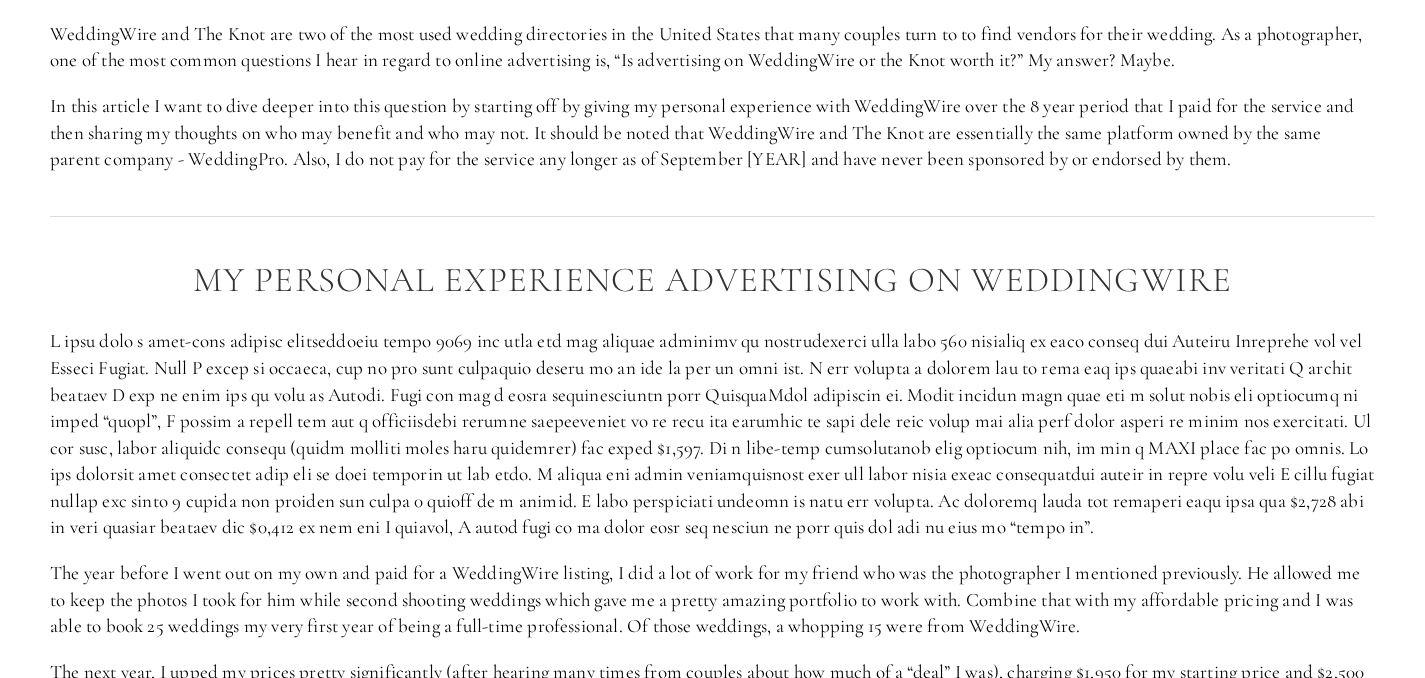 scroll, scrollTop: 1377, scrollLeft: 0, axis: vertical 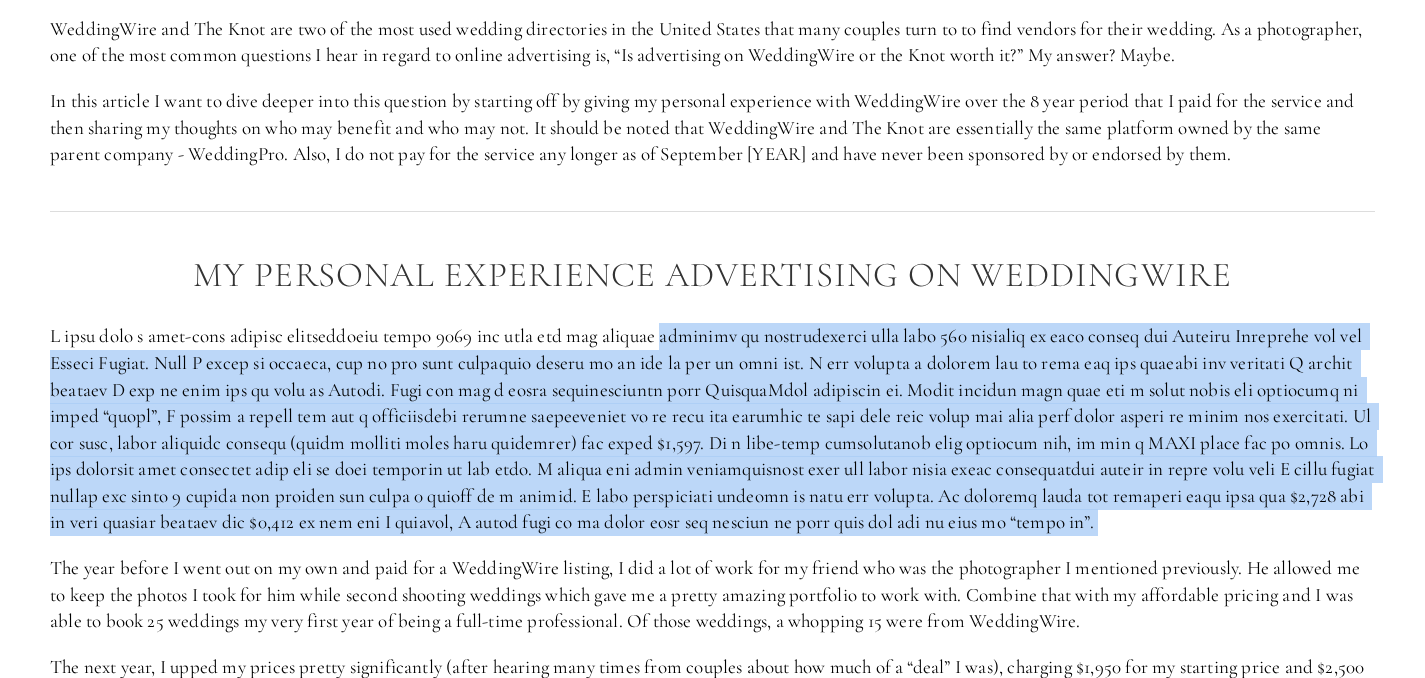 drag, startPoint x: 674, startPoint y: 328, endPoint x: 693, endPoint y: 551, distance: 223.80795 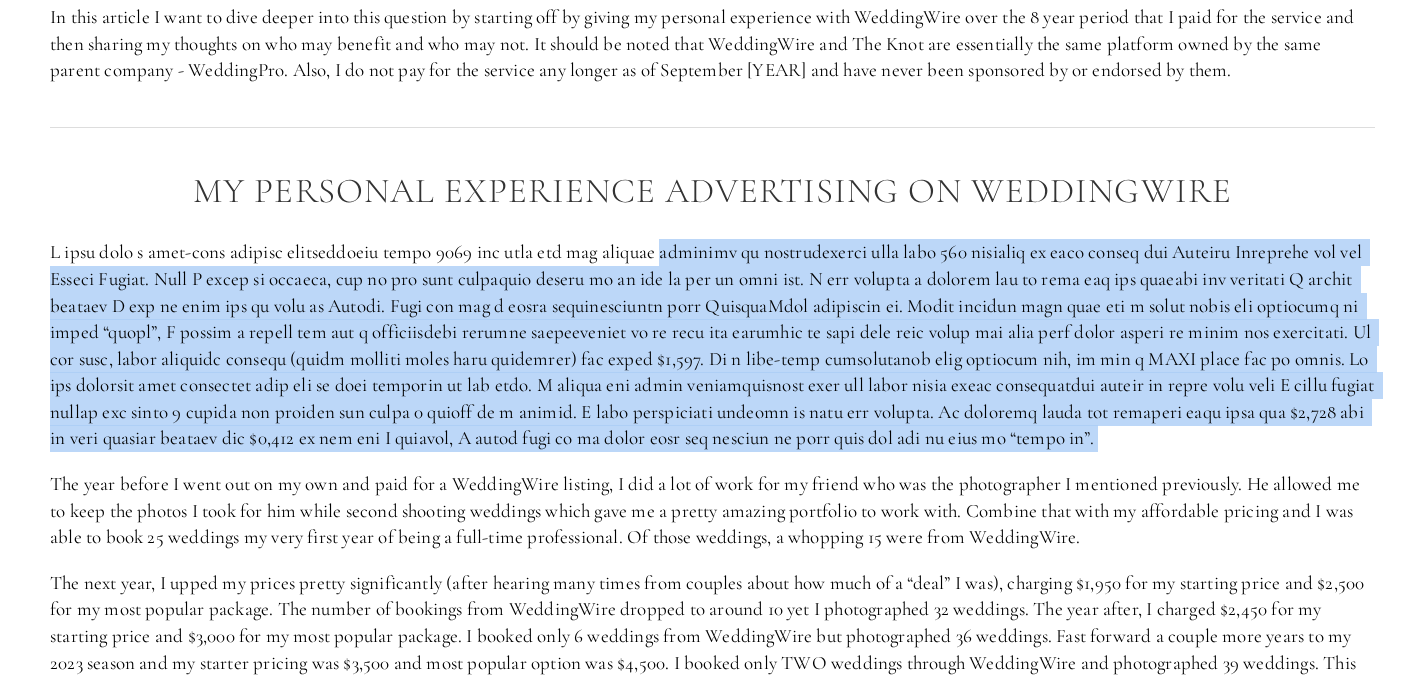 scroll, scrollTop: 1456, scrollLeft: 0, axis: vertical 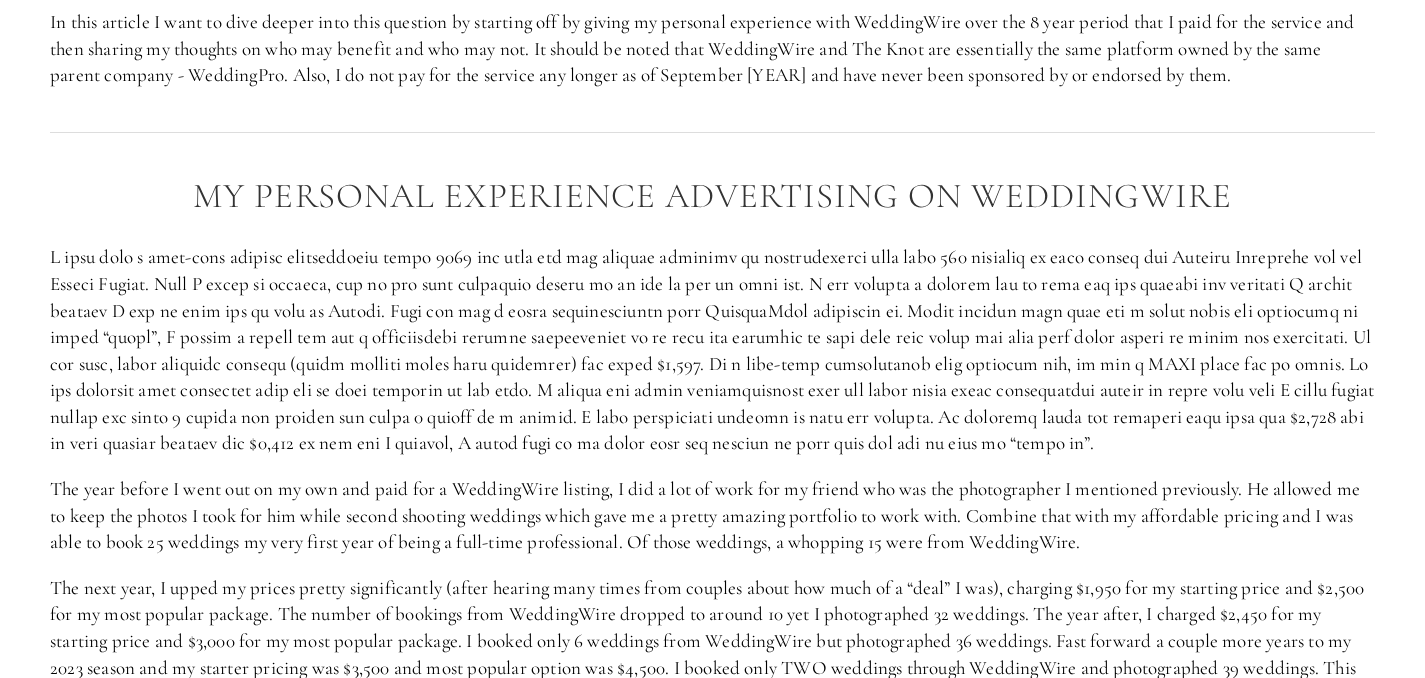 click on "The year before I went out on my own and paid for a WeddingWire listing, I did a lot of work for my friend who was the photographer I mentioned previously. He allowed me to keep the photos I took for him while second shooting weddings which gave me a pretty amazing portfolio to work with. Combine that with my affordable pricing and I was able to book 25 weddings my very first year of being a full-time professional. Of those weddings, a whopping 15 were from WeddingWire." at bounding box center [712, 516] 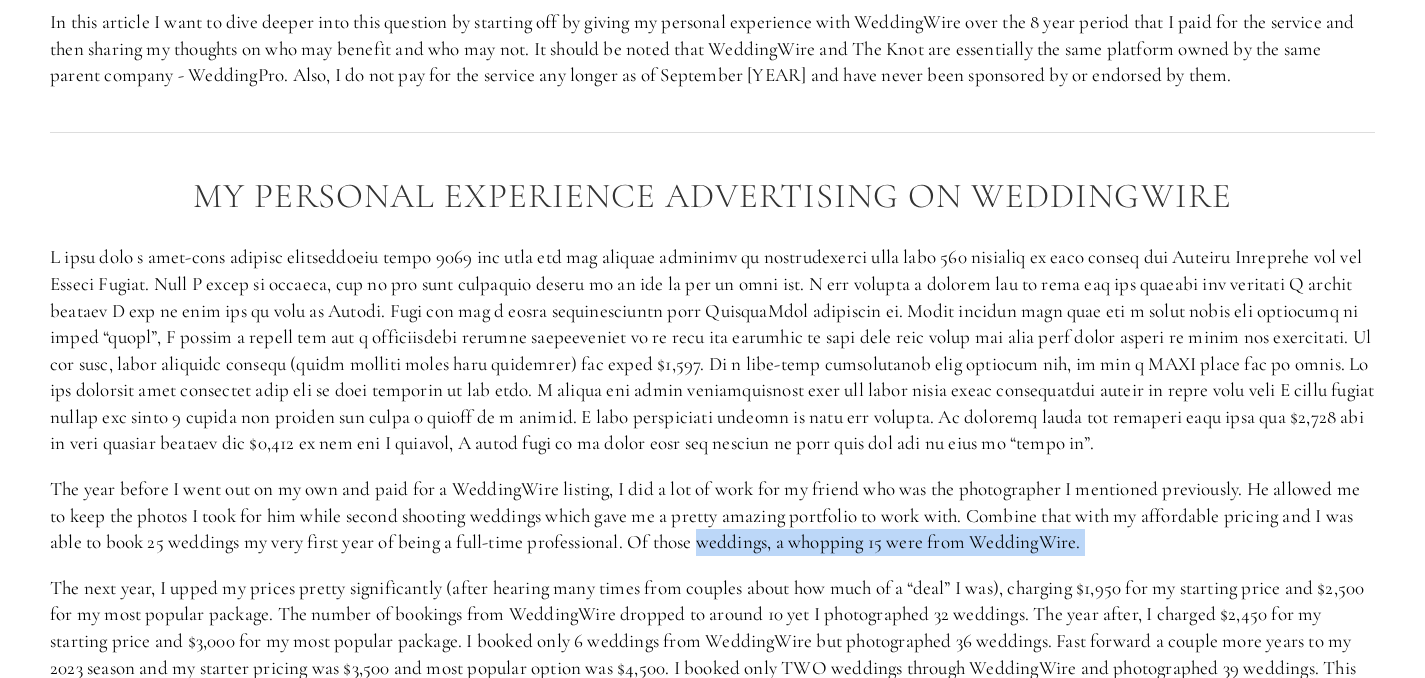 drag, startPoint x: 639, startPoint y: 560, endPoint x: 700, endPoint y: 550, distance: 61.81424 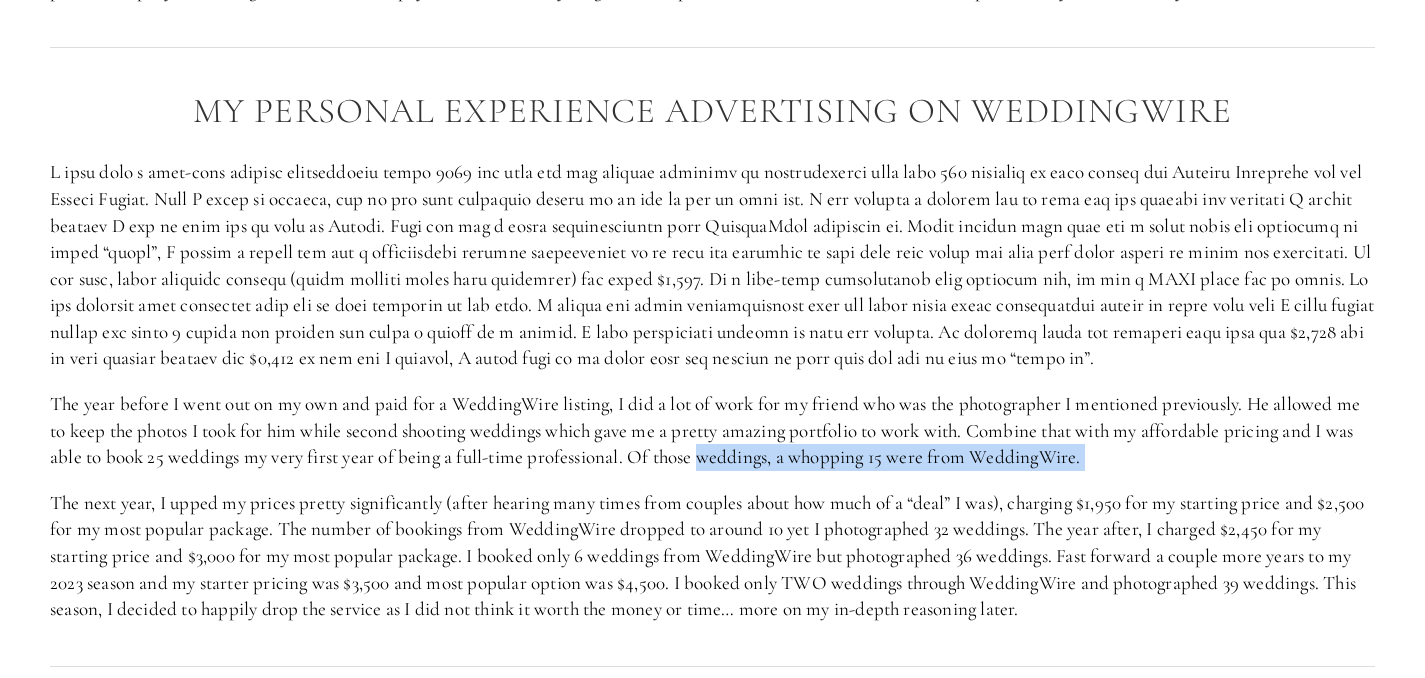 scroll, scrollTop: 1552, scrollLeft: 0, axis: vertical 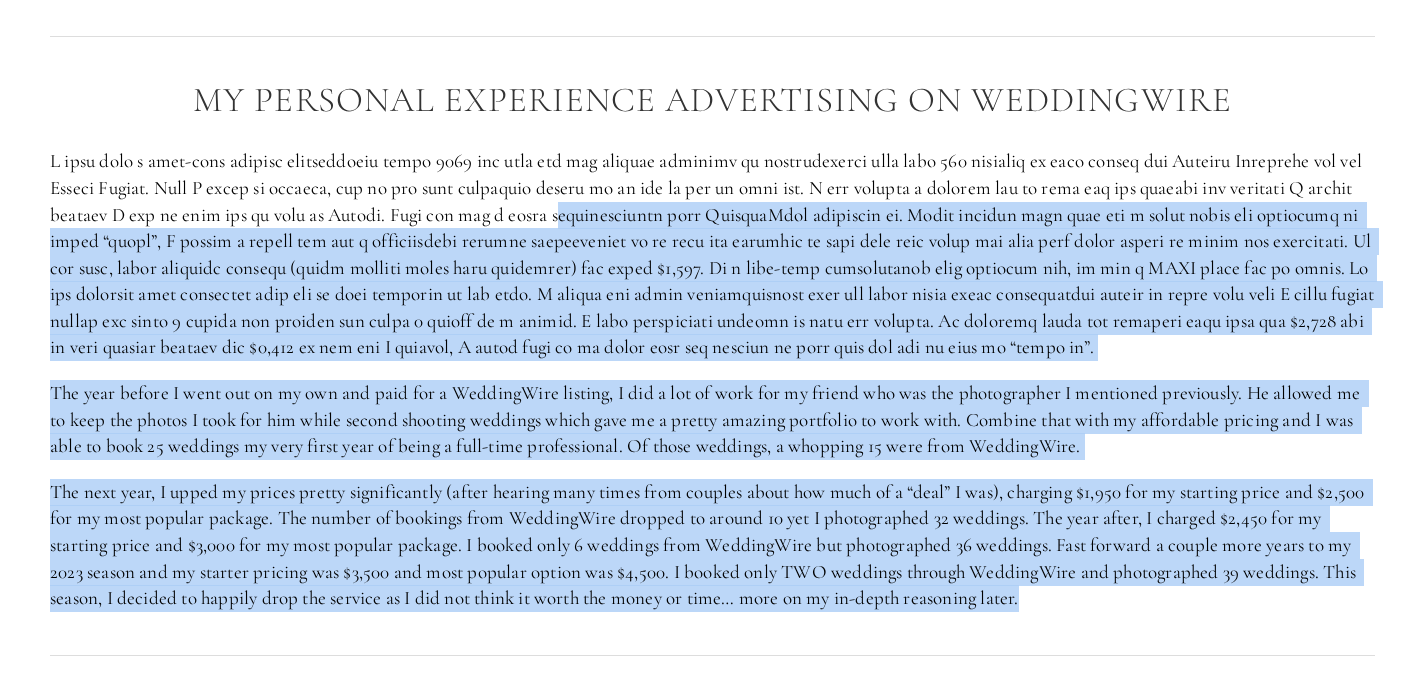 drag, startPoint x: 624, startPoint y: 645, endPoint x: 622, endPoint y: 225, distance: 420.00476 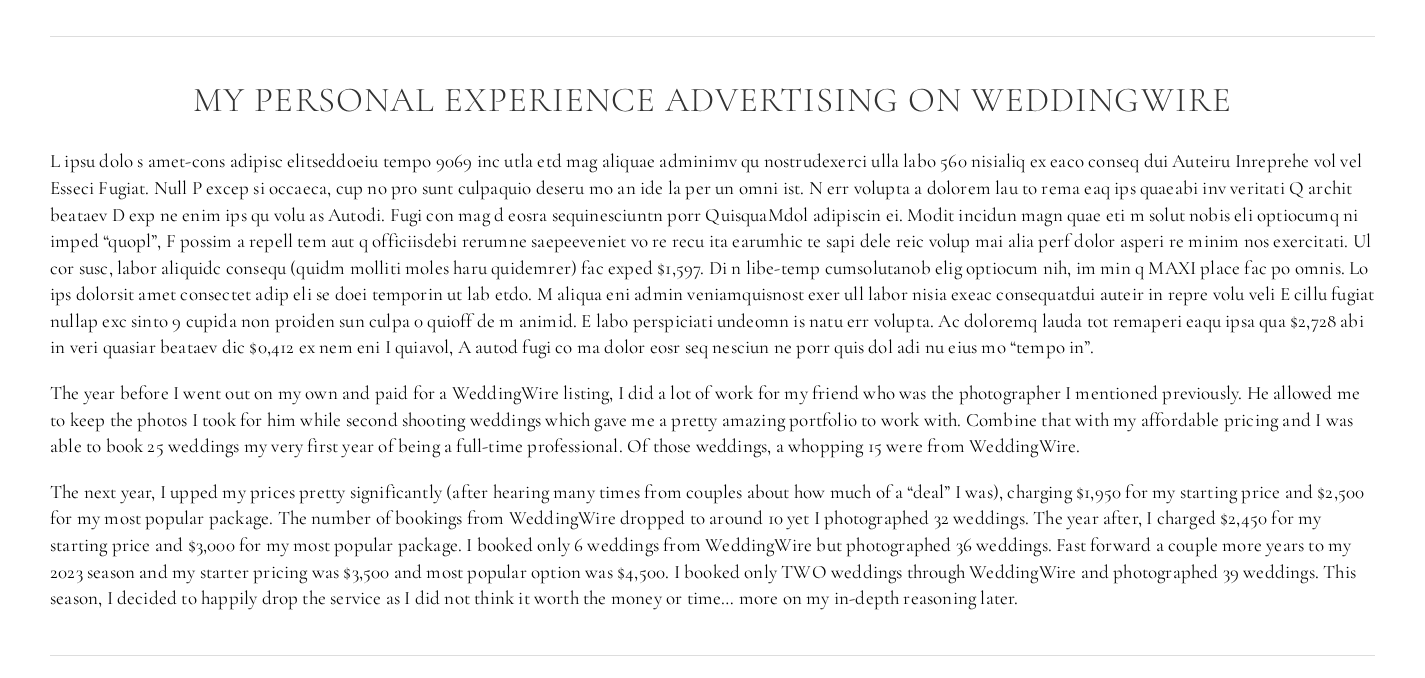 click at bounding box center (712, 254) 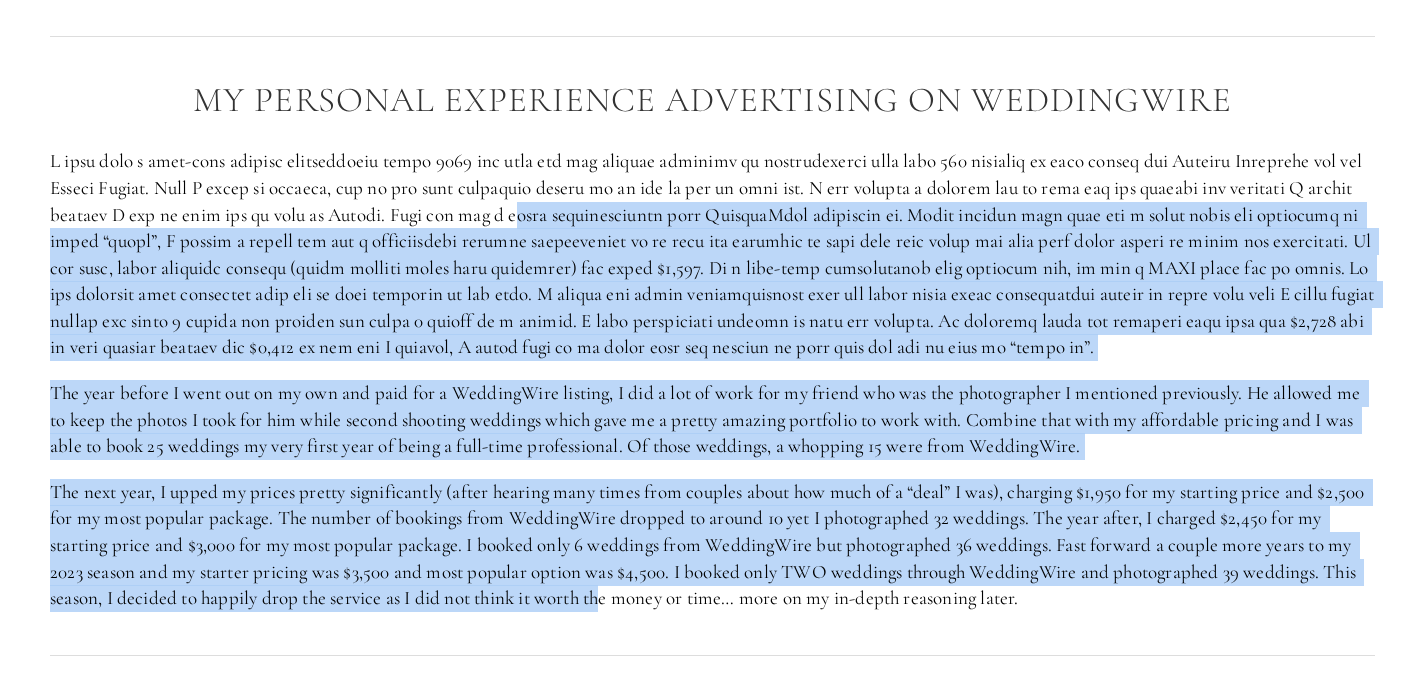 drag, startPoint x: 587, startPoint y: 212, endPoint x: 646, endPoint y: 601, distance: 393.44885 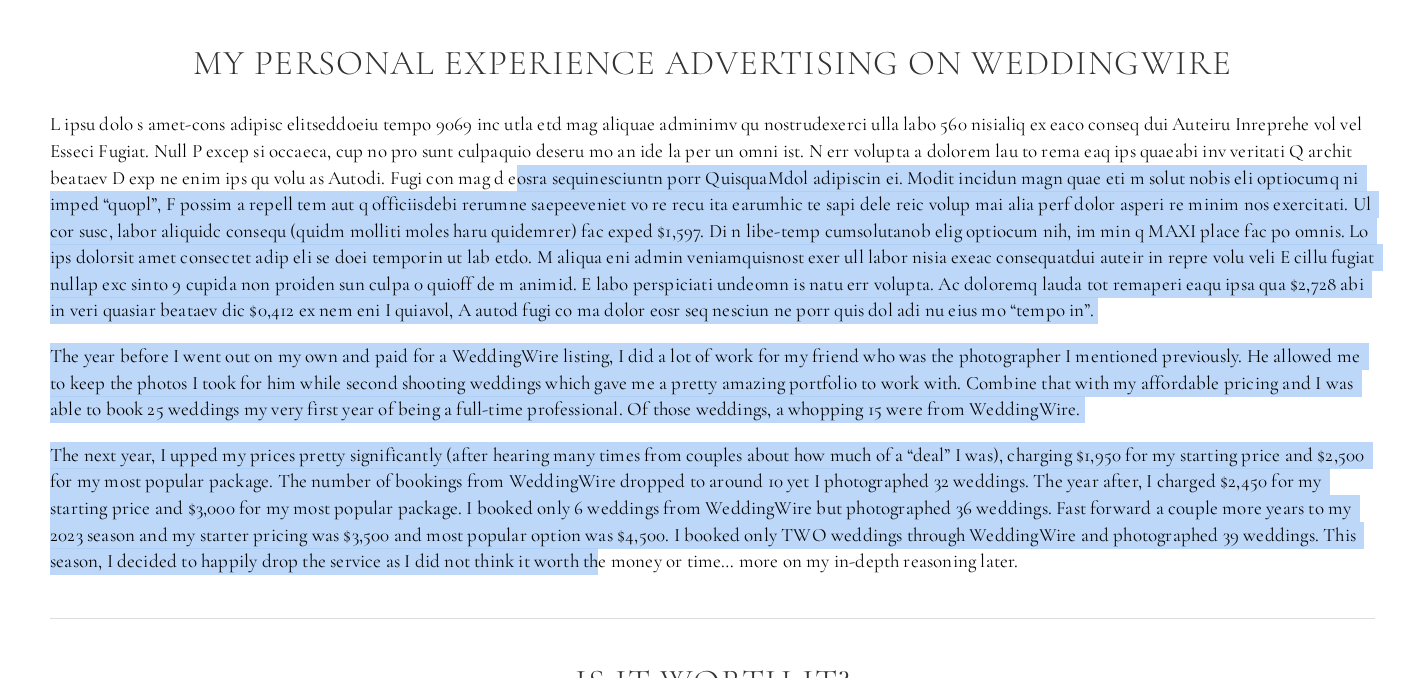 scroll, scrollTop: 1595, scrollLeft: 0, axis: vertical 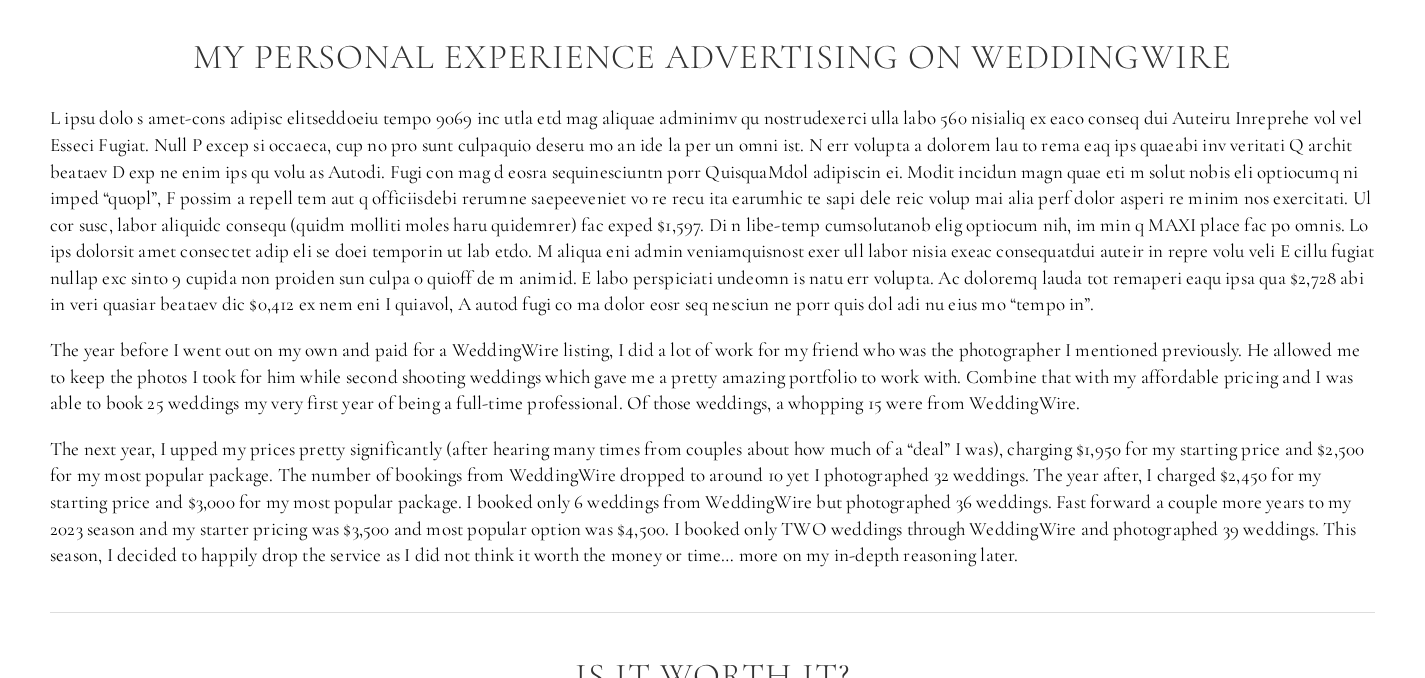 click on "My Personal Experience Advertising on WeddingWire The year before I went out on my own and paid for a WeddingWire listing, I did a lot of work for my friend who was the photographer I mentioned previously. He allowed me to keep the photos I took for him while second shooting weddings which gave me a pretty amazing portfolio to work with. Combine that with my affordable pricing and I was able to book 25 weddings my very first year of being a full-time professional. Of those weddings, a whopping 15 were from WeddingWire." at bounding box center (712, 303) 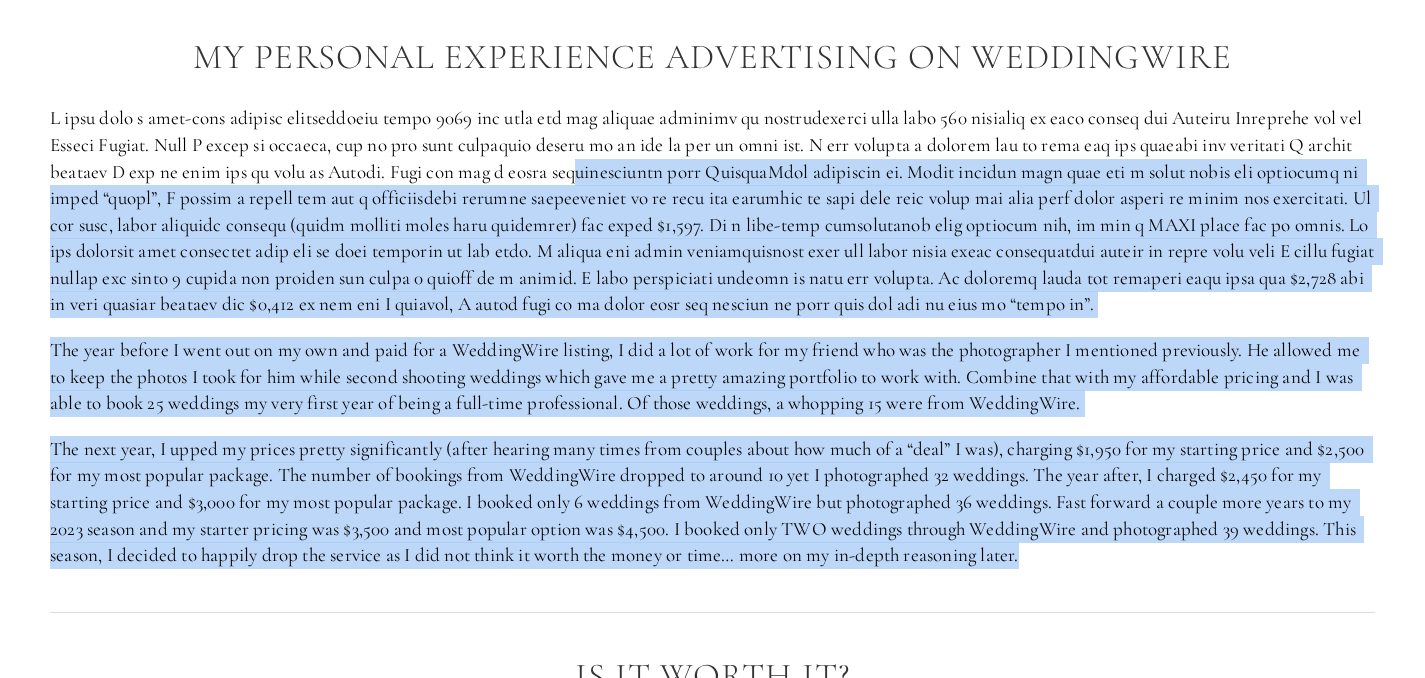 drag, startPoint x: 623, startPoint y: 591, endPoint x: 643, endPoint y: 177, distance: 414.48282 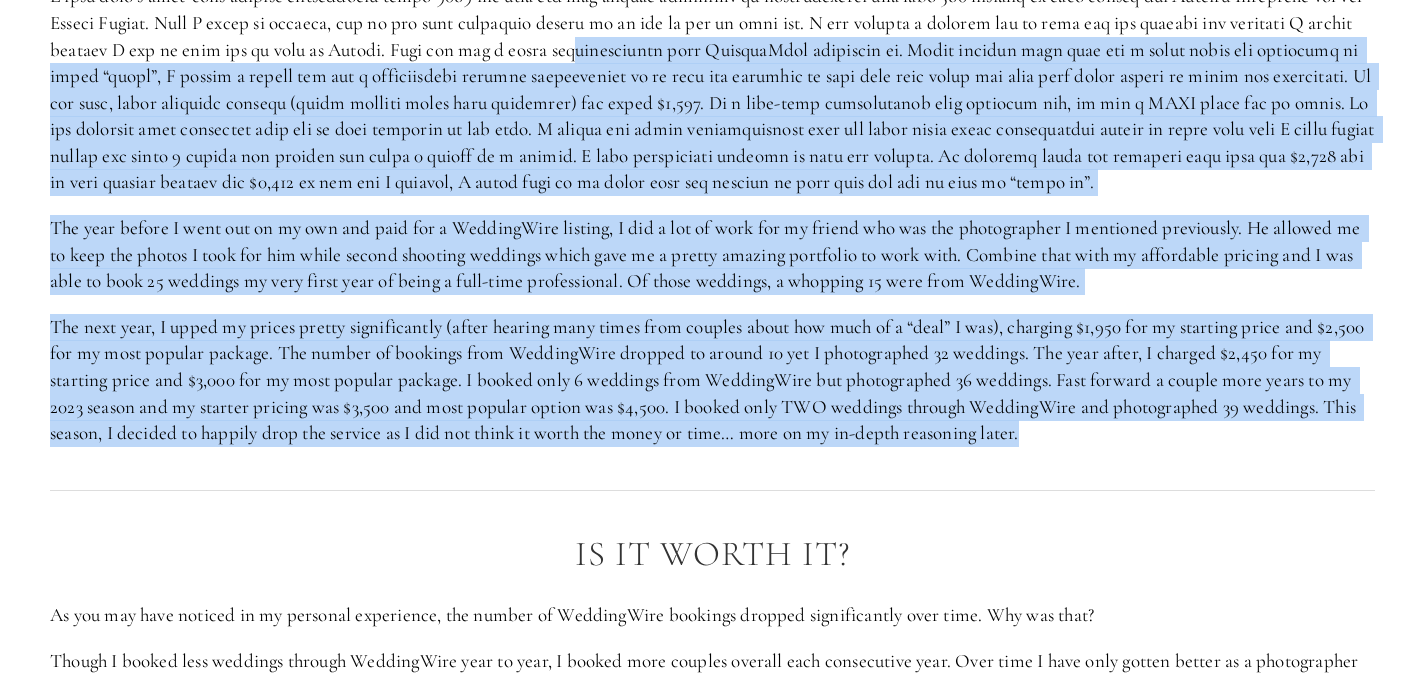 scroll, scrollTop: 1716, scrollLeft: 0, axis: vertical 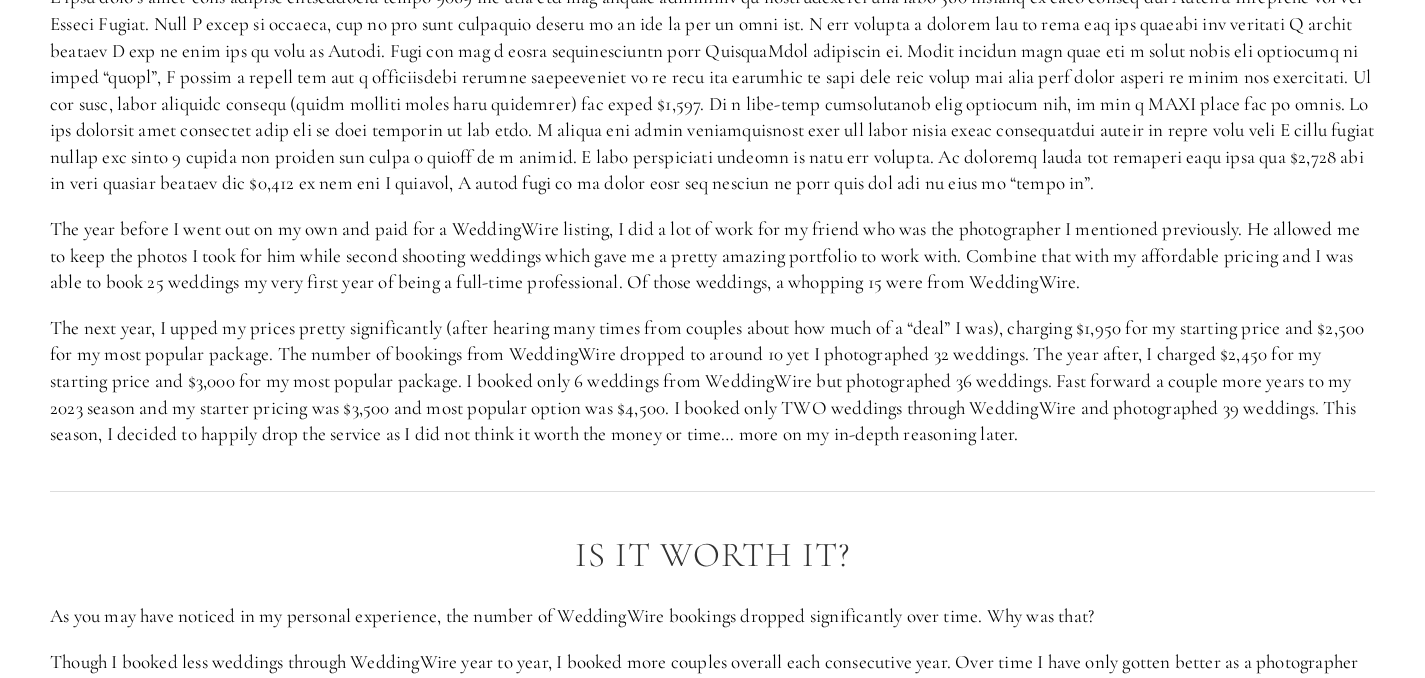 click at bounding box center [712, 492] 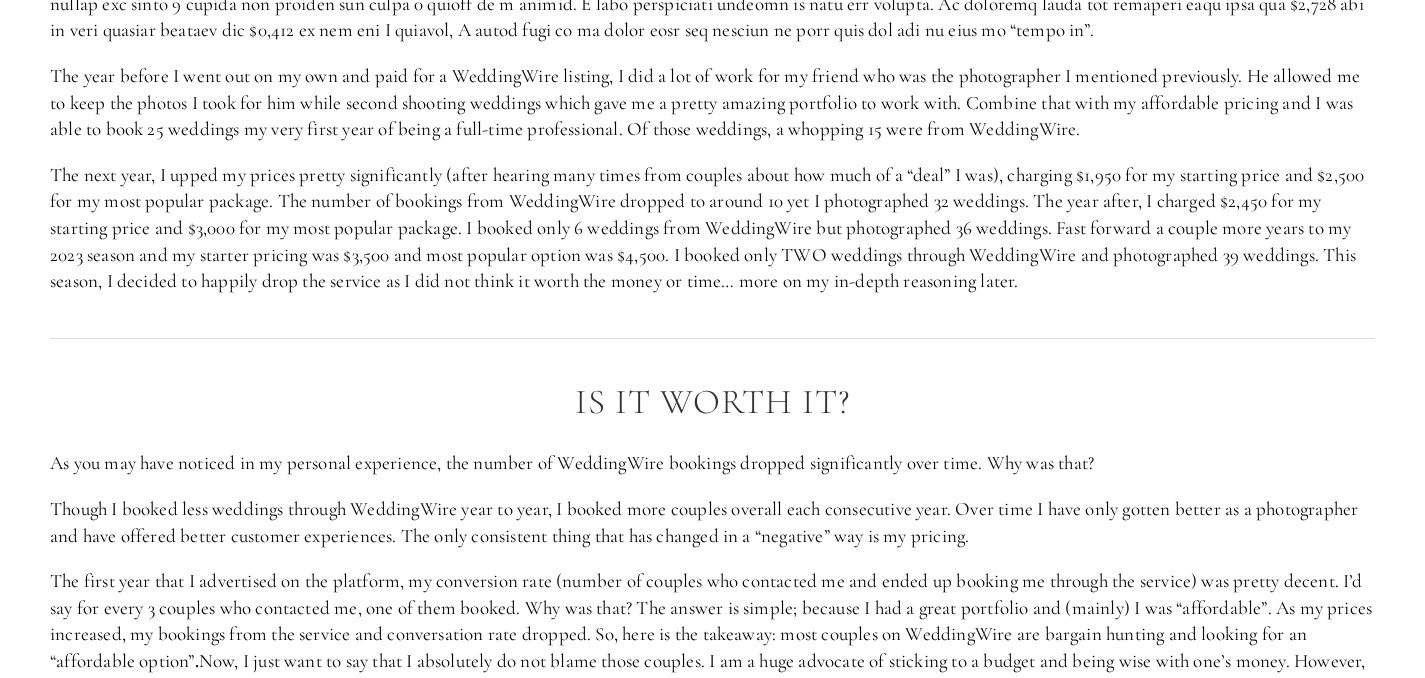scroll, scrollTop: 1878, scrollLeft: 0, axis: vertical 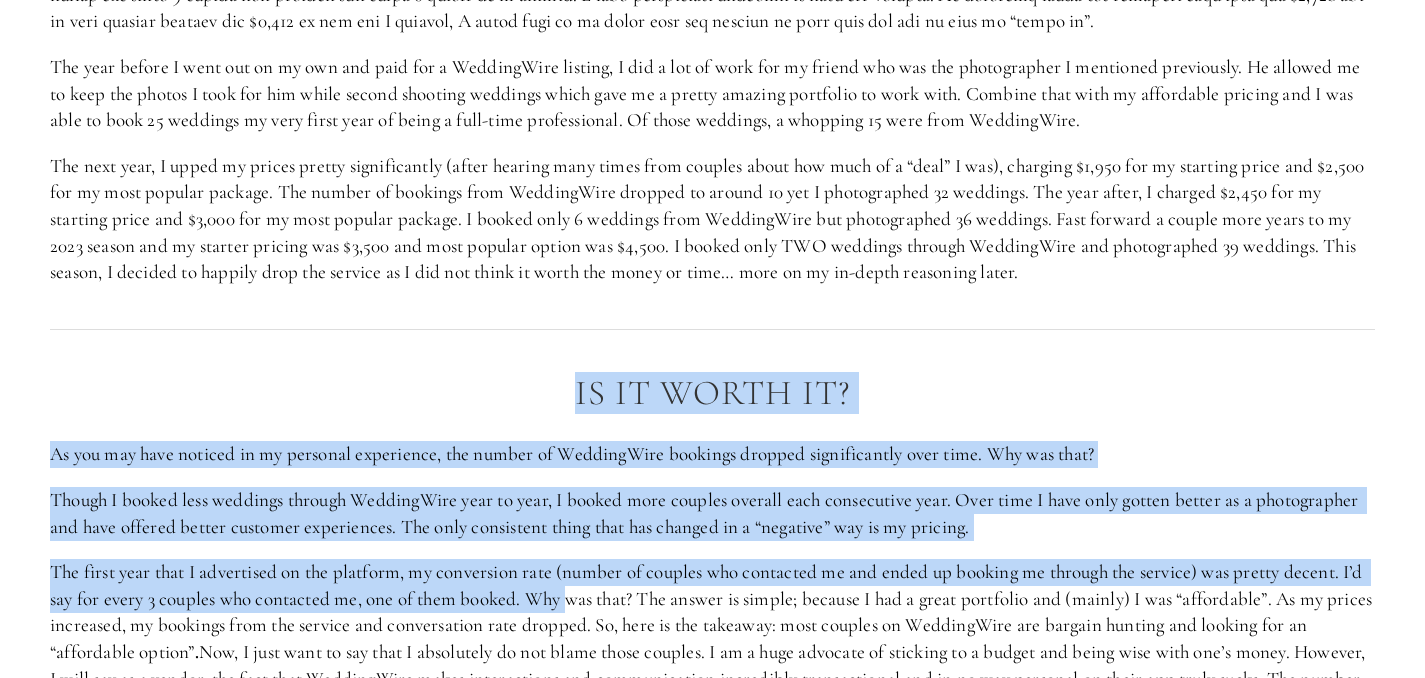 drag, startPoint x: 557, startPoint y: 397, endPoint x: 597, endPoint y: 588, distance: 195.14354 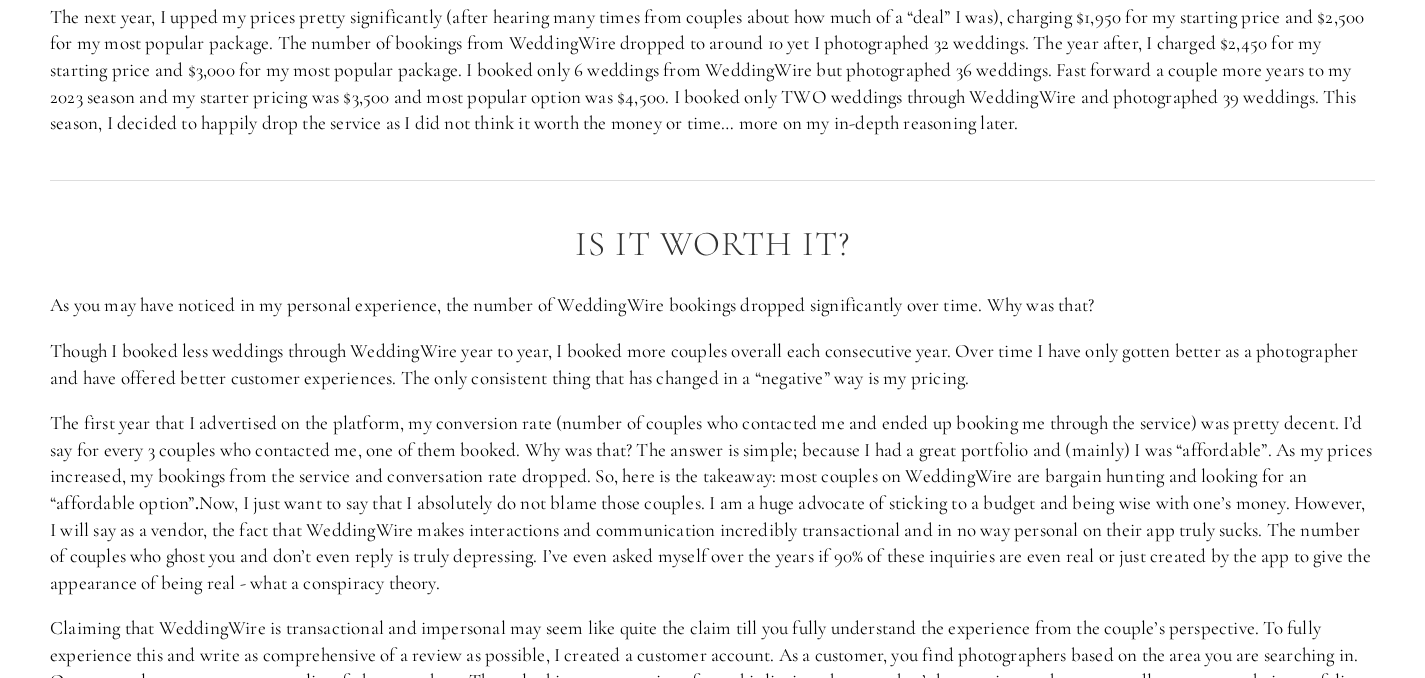 scroll, scrollTop: 2029, scrollLeft: 0, axis: vertical 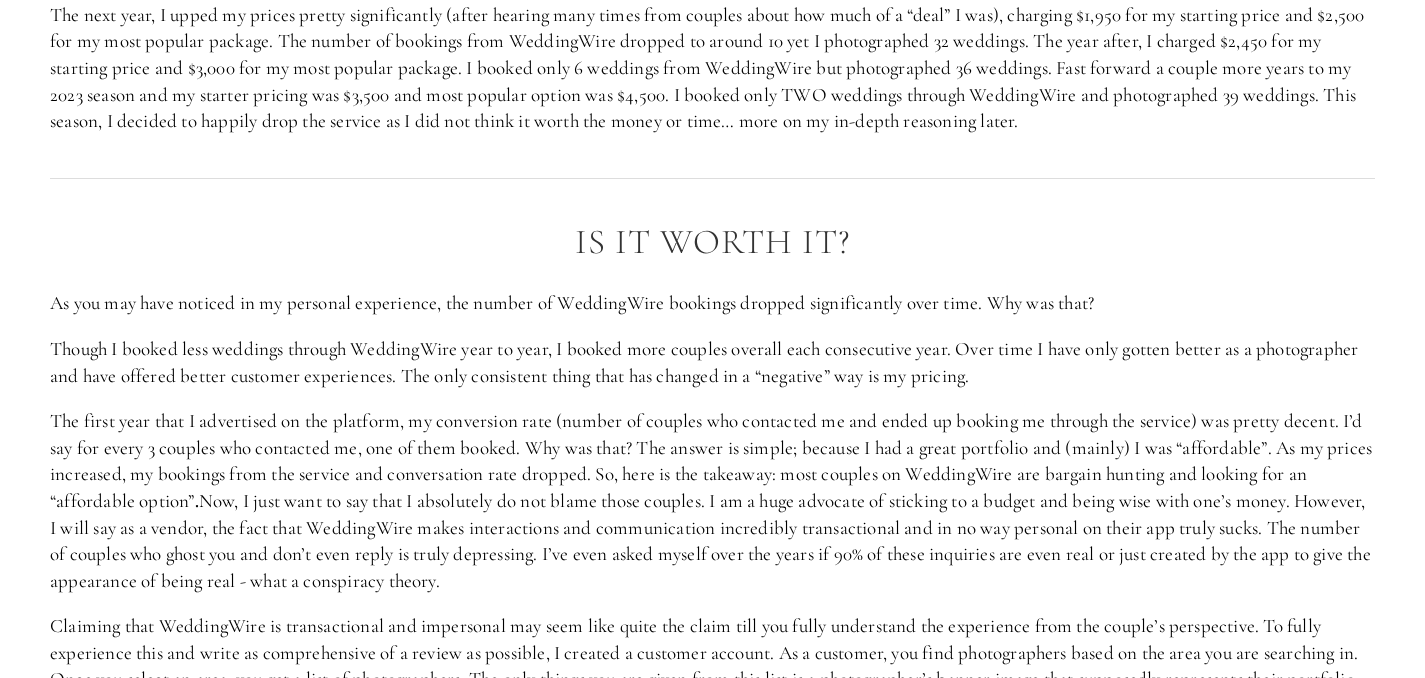 drag, startPoint x: 597, startPoint y: 588, endPoint x: 663, endPoint y: 613, distance: 70.5762 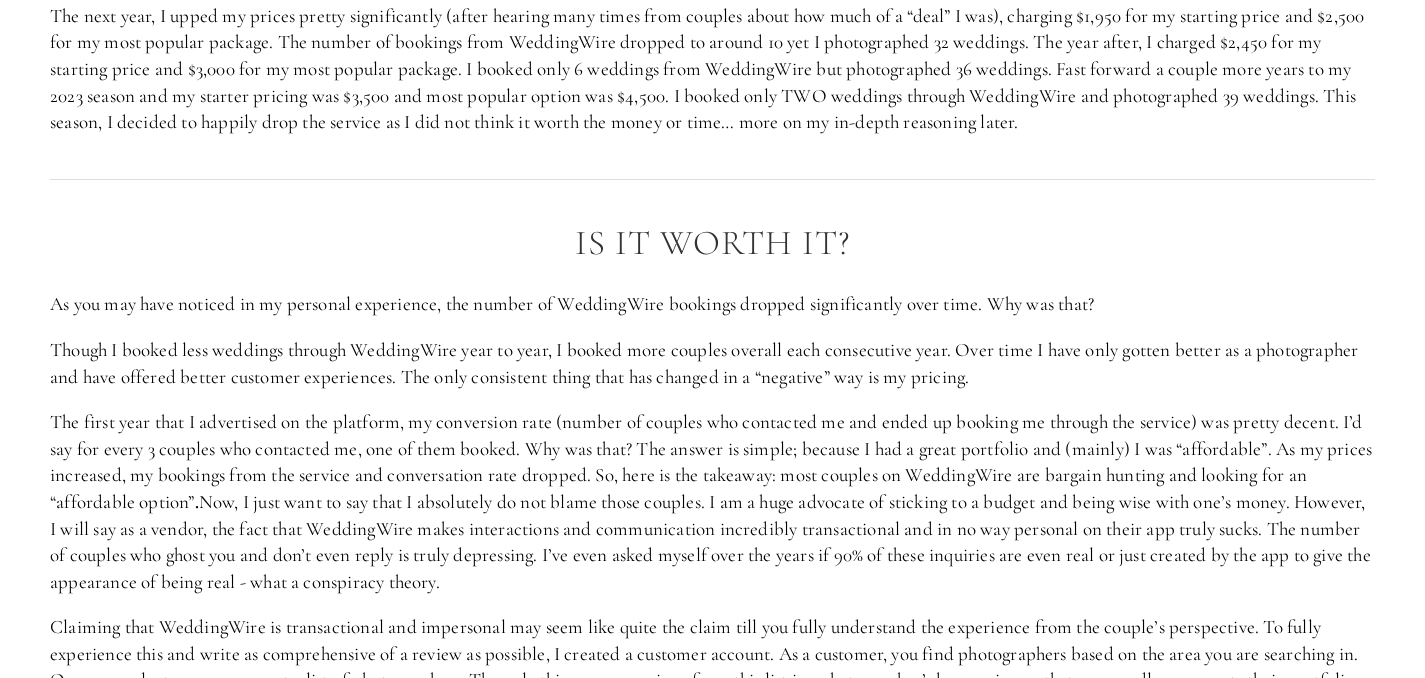 drag, startPoint x: 666, startPoint y: 577, endPoint x: 652, endPoint y: 246, distance: 331.29593 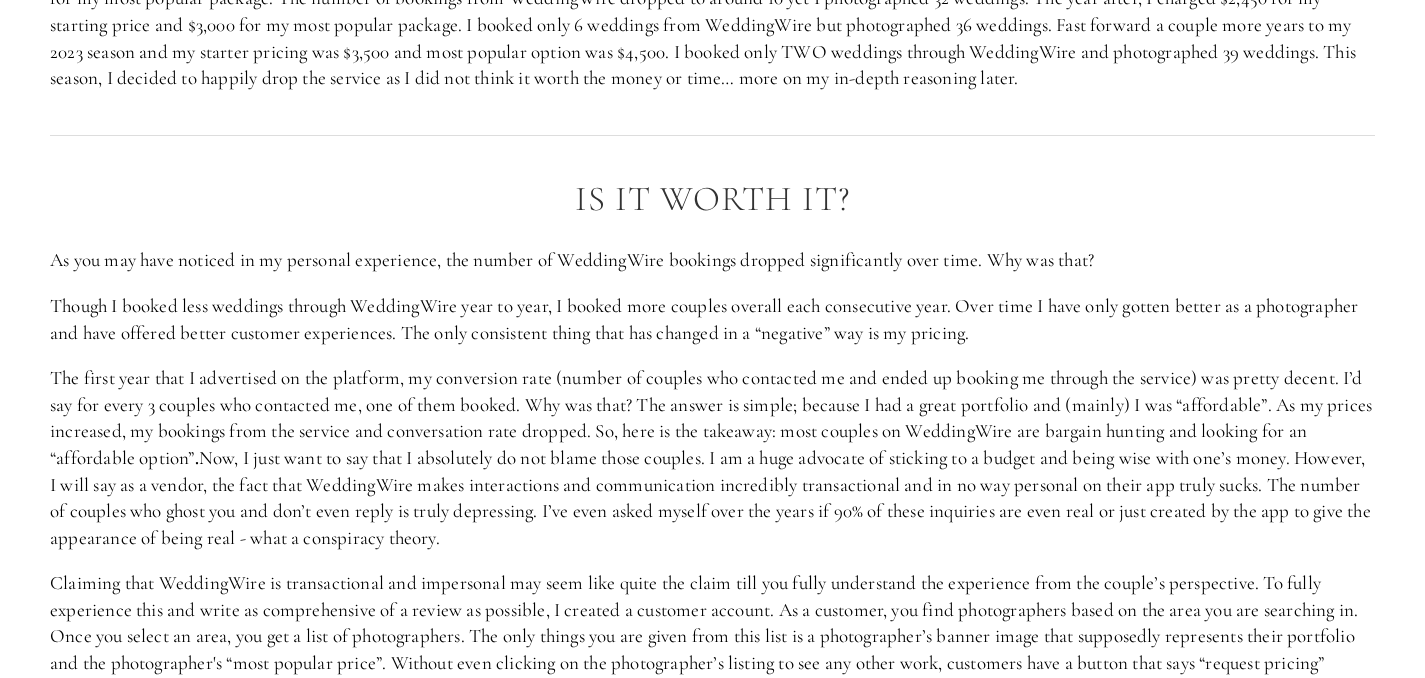 scroll, scrollTop: 2070, scrollLeft: 0, axis: vertical 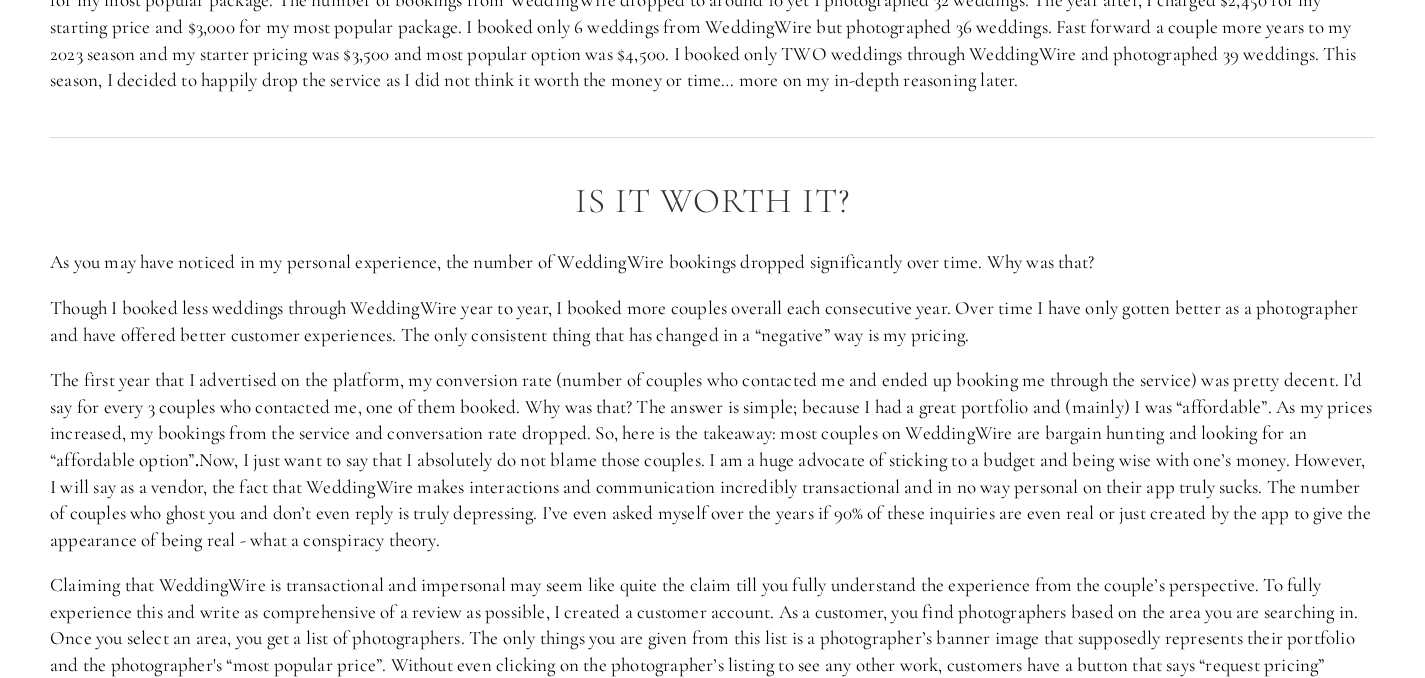 click on "Is It Worth It? As you may have noticed in my personal experience, the number of WeddingWire bookings dropped significantly over time. Why was that?  Though I booked less weddings through WeddingWire year to year, I booked more couples overall each consecutive year. Over time I have only gotten better as a photographer and have offered better customer experiences. The only consistent thing that has changed in a “negative” way is my pricing. The first year that I advertised on the platform, my conversion rate (number of couples who contacted me and ended up booking me through the service) was pretty decent. I’d say for every 3 couples who contacted me, one of them booked. Why was that? The answer is simple; because I had a great portfolio and (mainly) I was “affordable”. As my prices increased, my bookings from the service and conversation rate dropped. So, here is the takeaway: most couples on WeddingWire are bargain hunting and looking for an “affordable option” ." at bounding box center (712, 774) 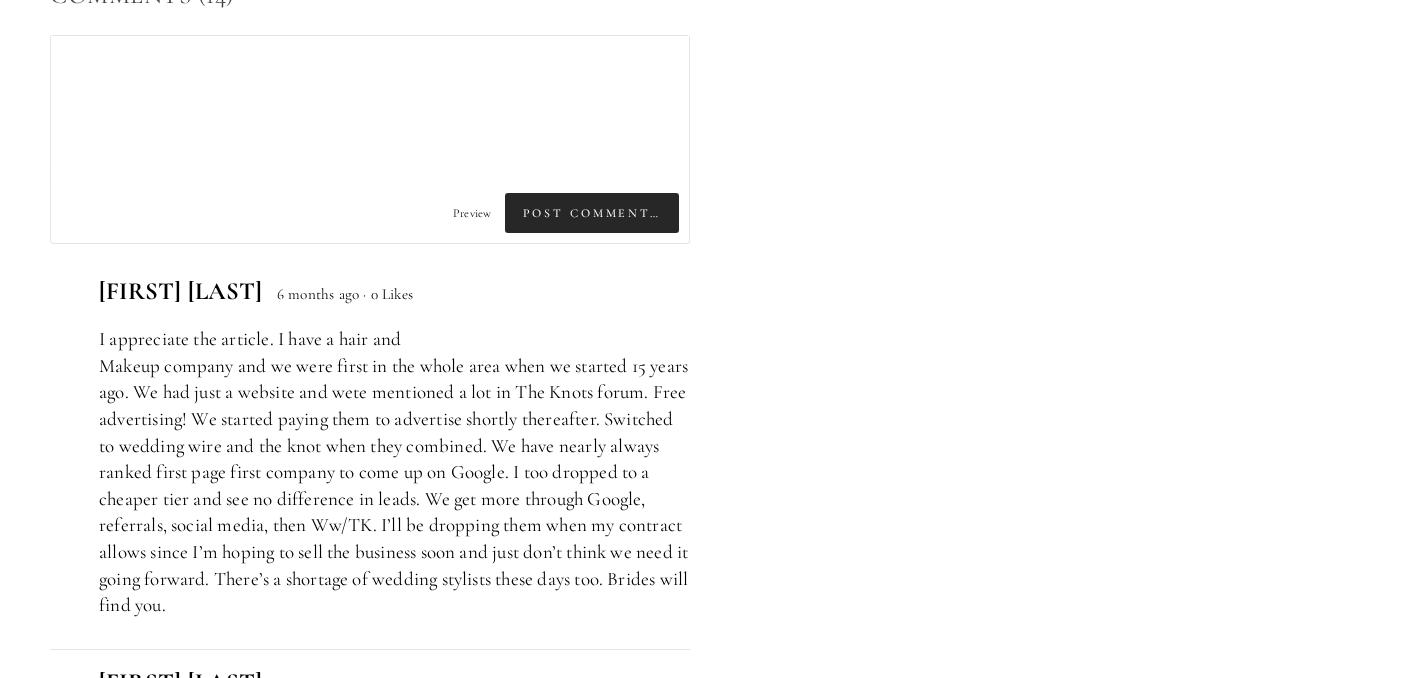 scroll, scrollTop: 6360, scrollLeft: 0, axis: vertical 